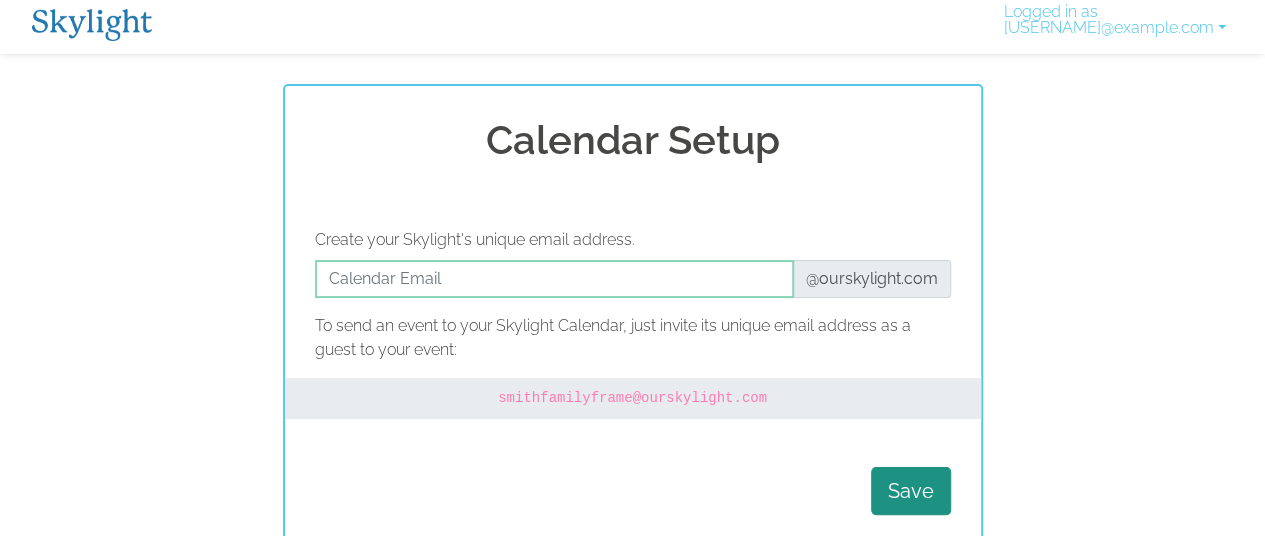 scroll, scrollTop: 0, scrollLeft: 0, axis: both 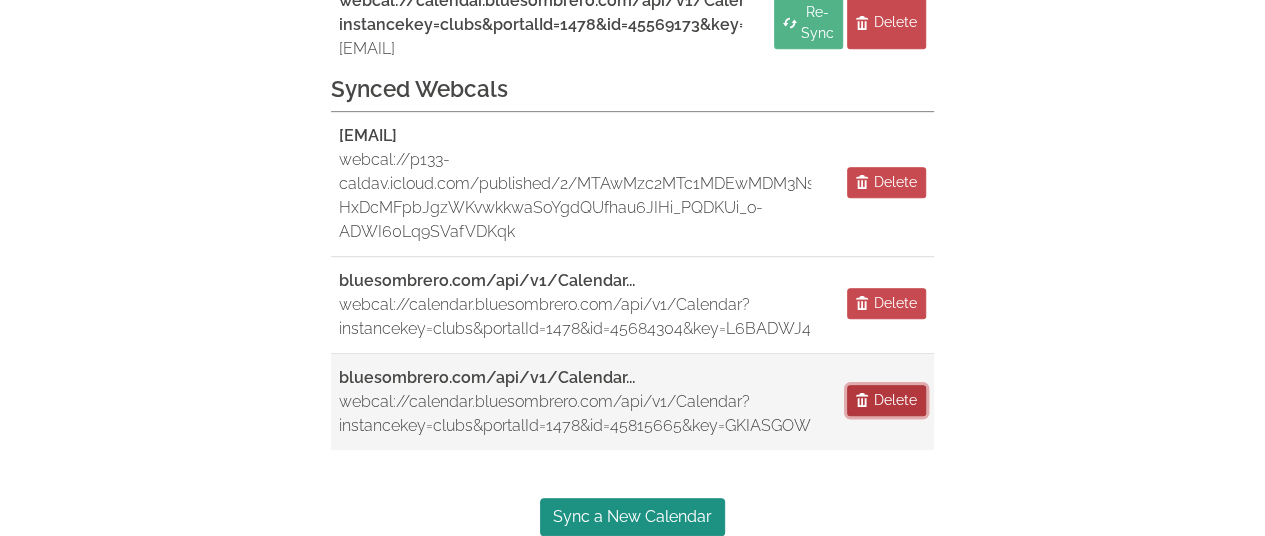 click on "Delete" at bounding box center [895, 400] 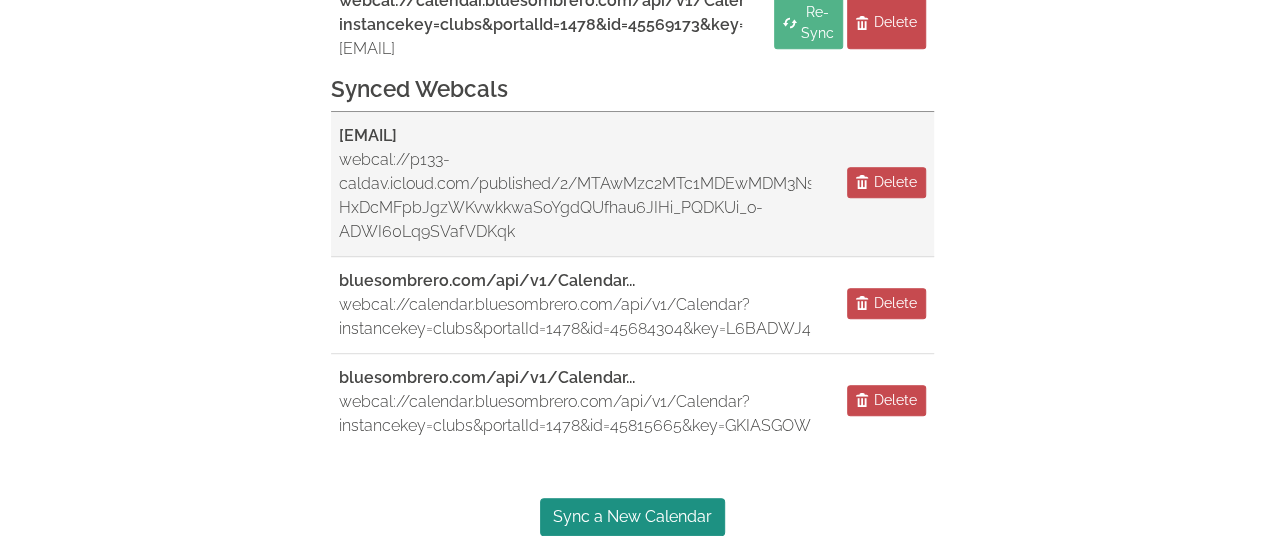 scroll, scrollTop: 396, scrollLeft: 0, axis: vertical 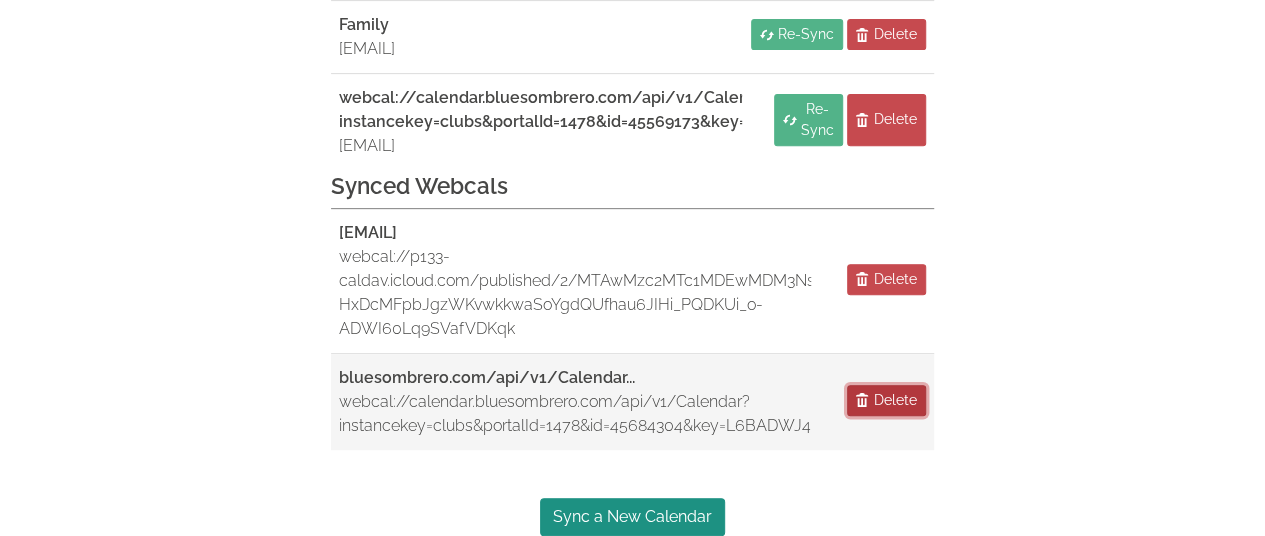 click on "Delete" at bounding box center [895, 400] 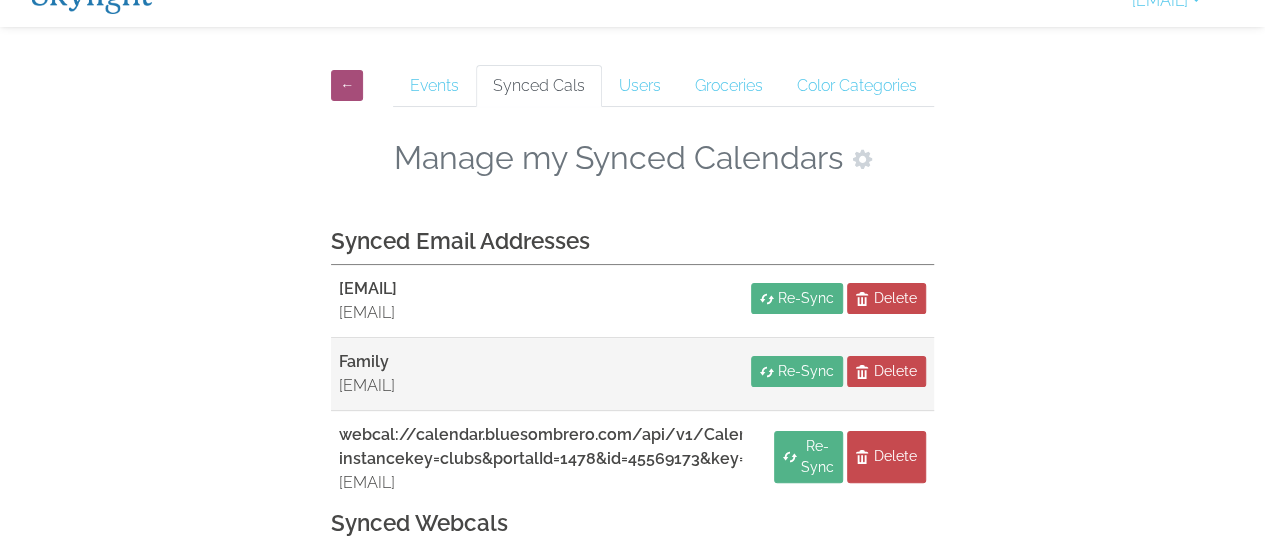 scroll, scrollTop: 0, scrollLeft: 0, axis: both 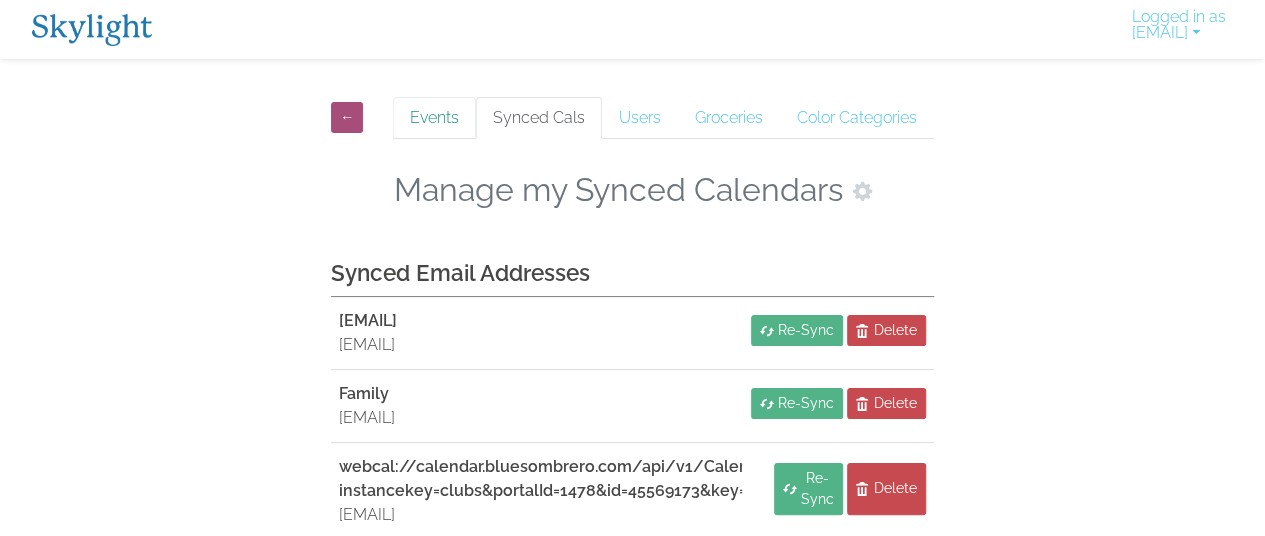 click on "Events" at bounding box center (434, 118) 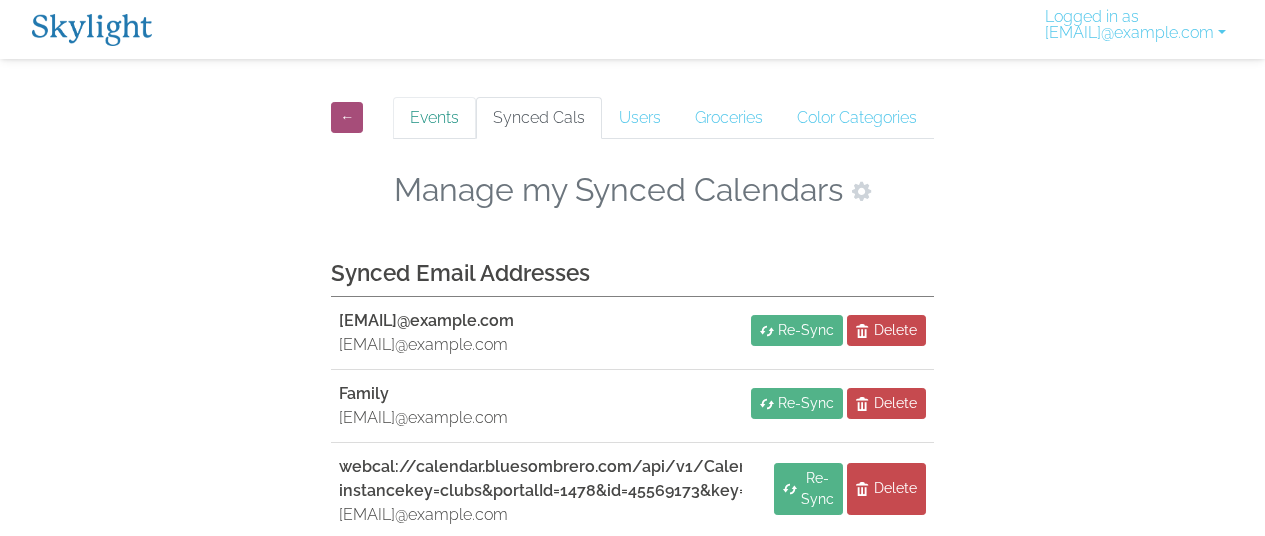 scroll, scrollTop: 0, scrollLeft: 0, axis: both 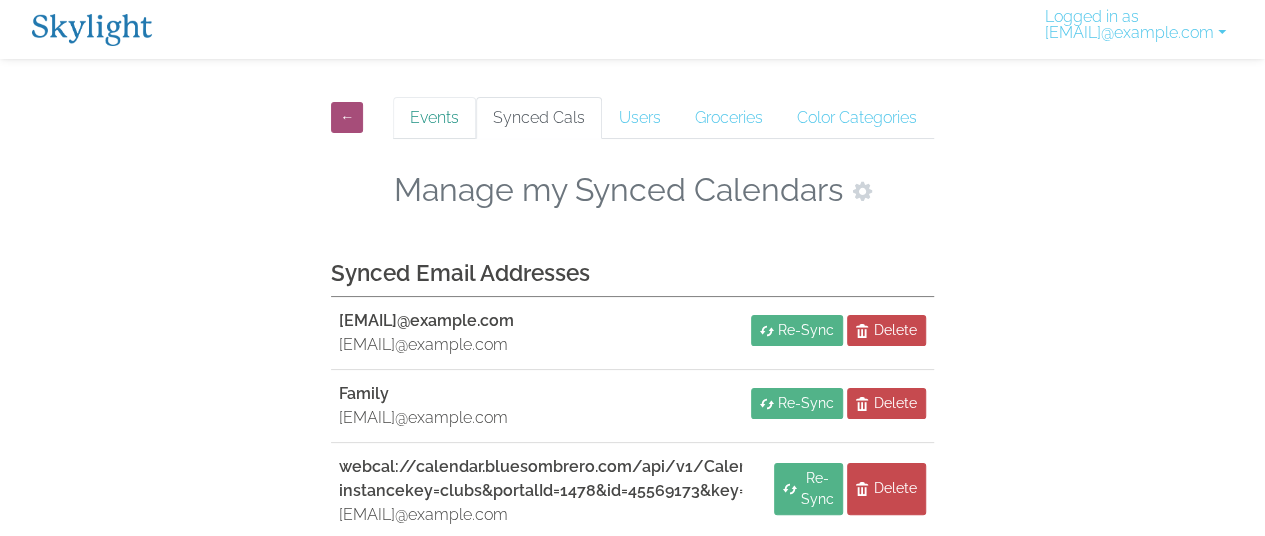 click on "Events" at bounding box center (434, 118) 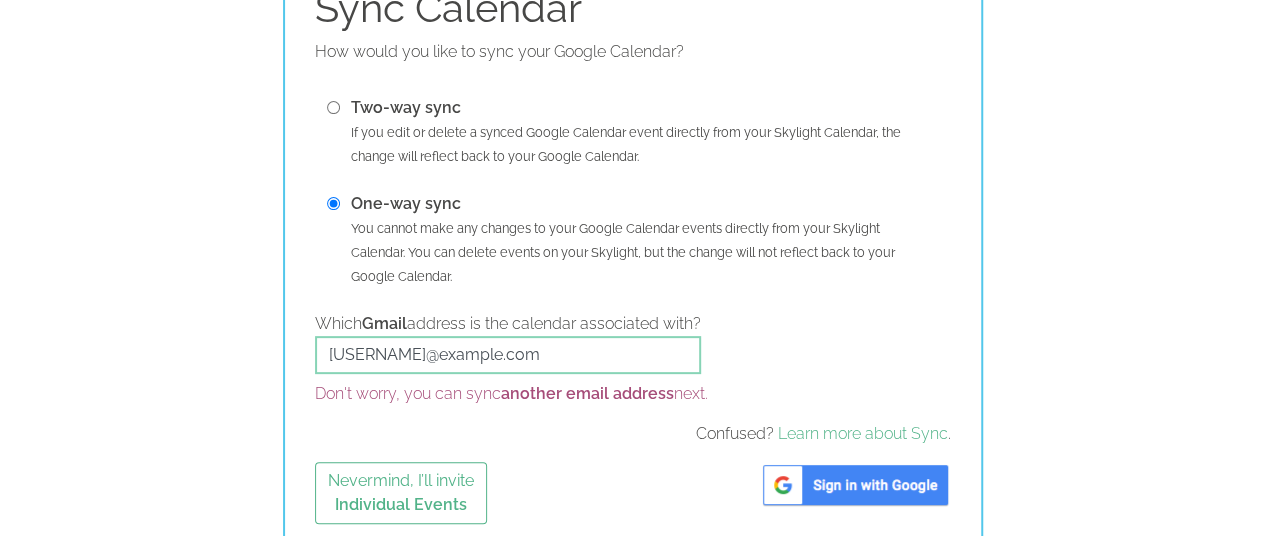 scroll, scrollTop: 196, scrollLeft: 0, axis: vertical 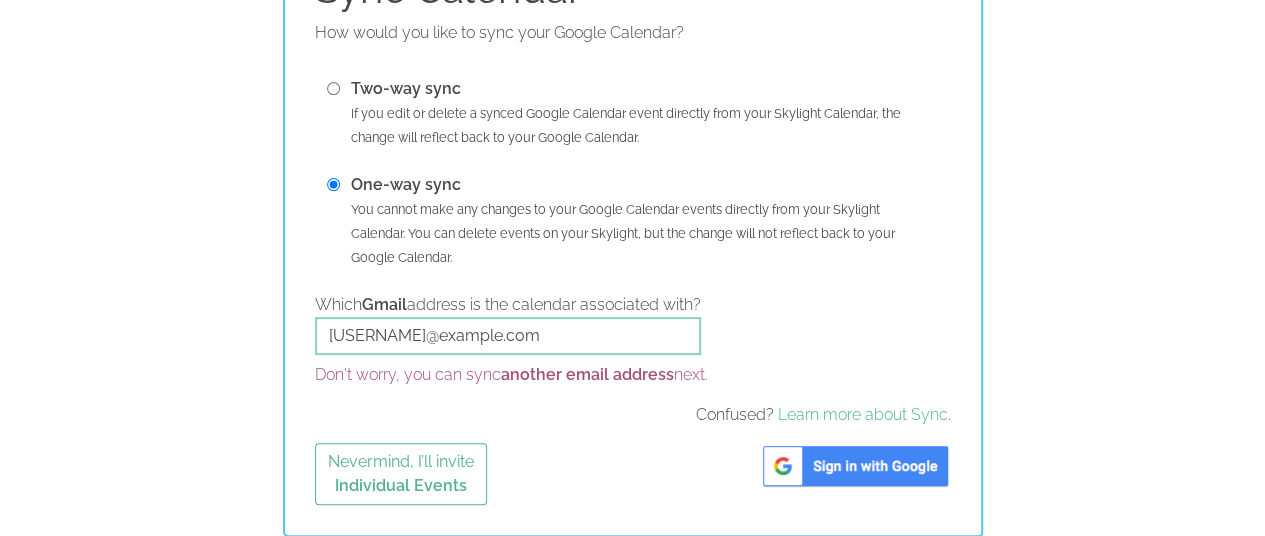 click at bounding box center [333, 88] 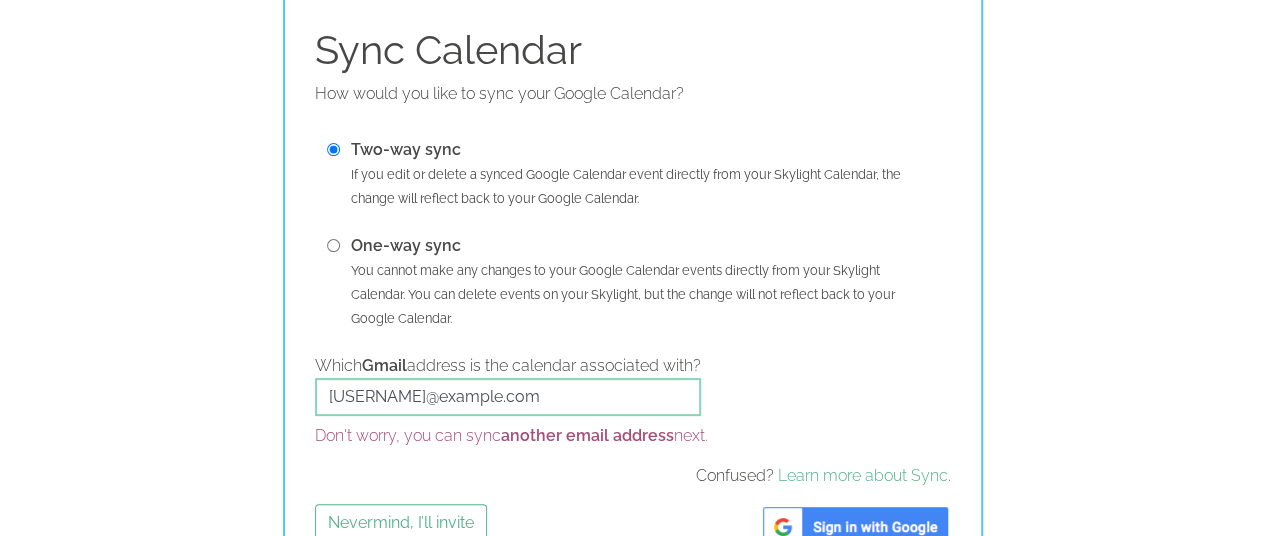 scroll, scrollTop: 0, scrollLeft: 0, axis: both 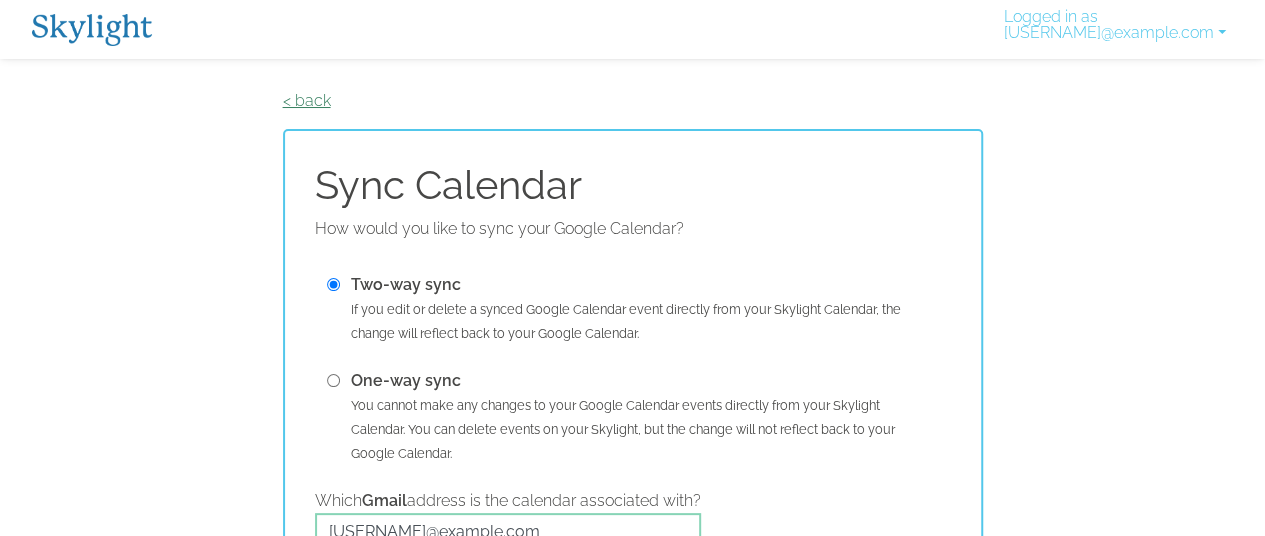 click on "< back" at bounding box center [307, 100] 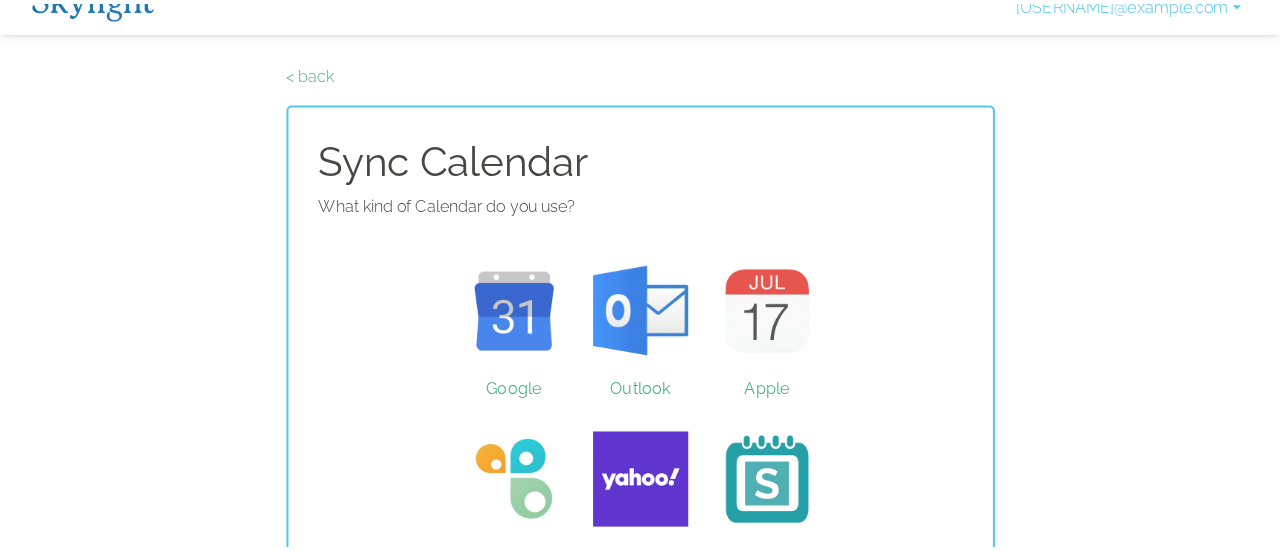 scroll, scrollTop: 0, scrollLeft: 0, axis: both 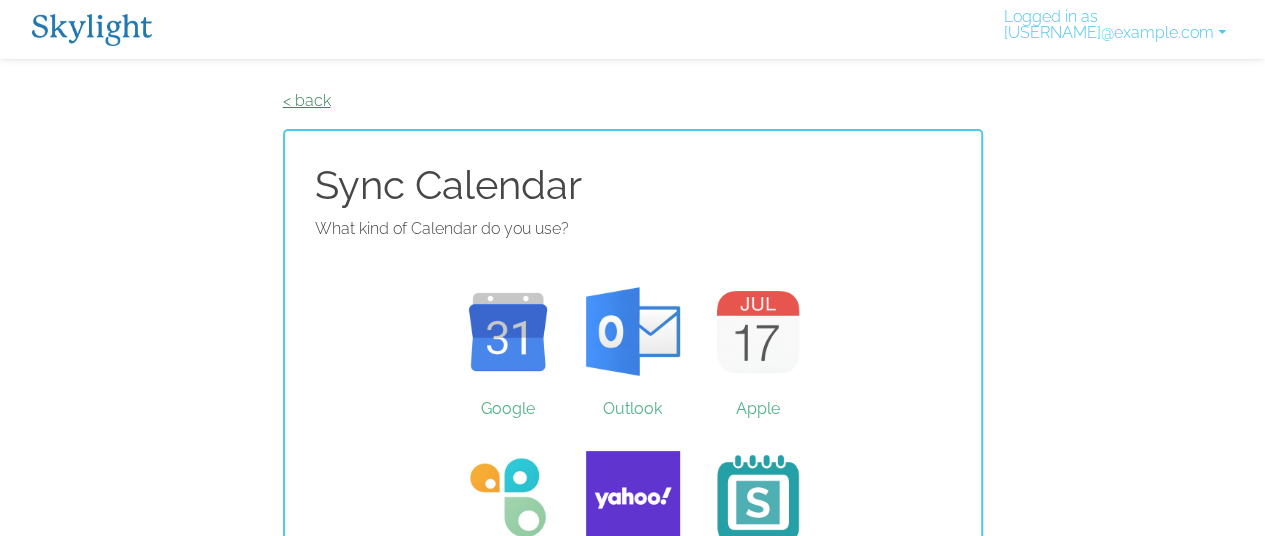 click on "< back" at bounding box center [307, 100] 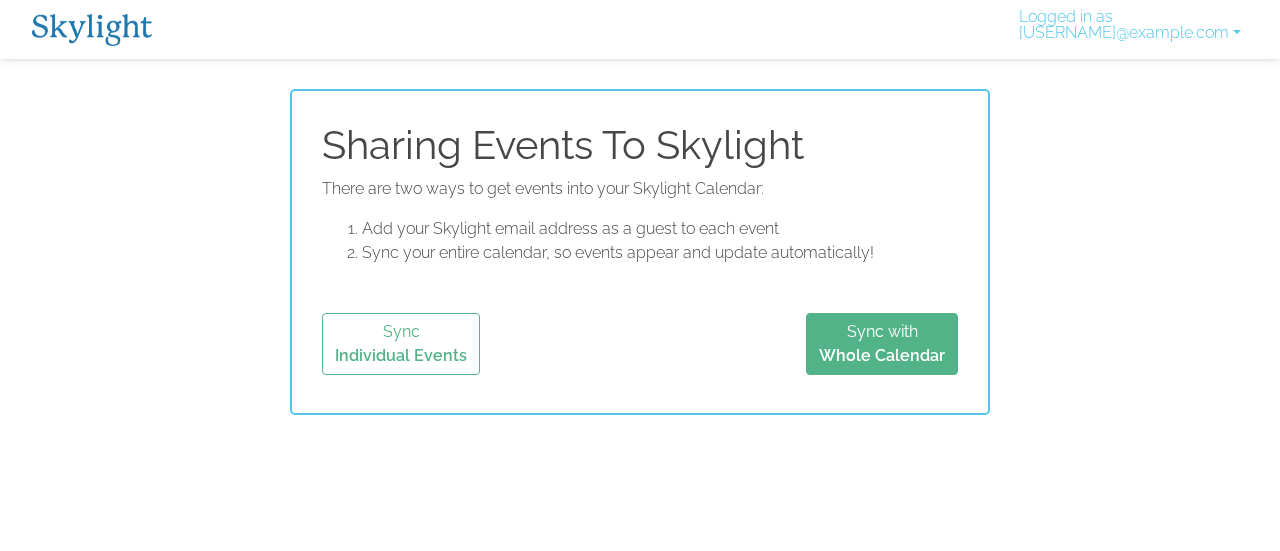 click at bounding box center (92, 30) 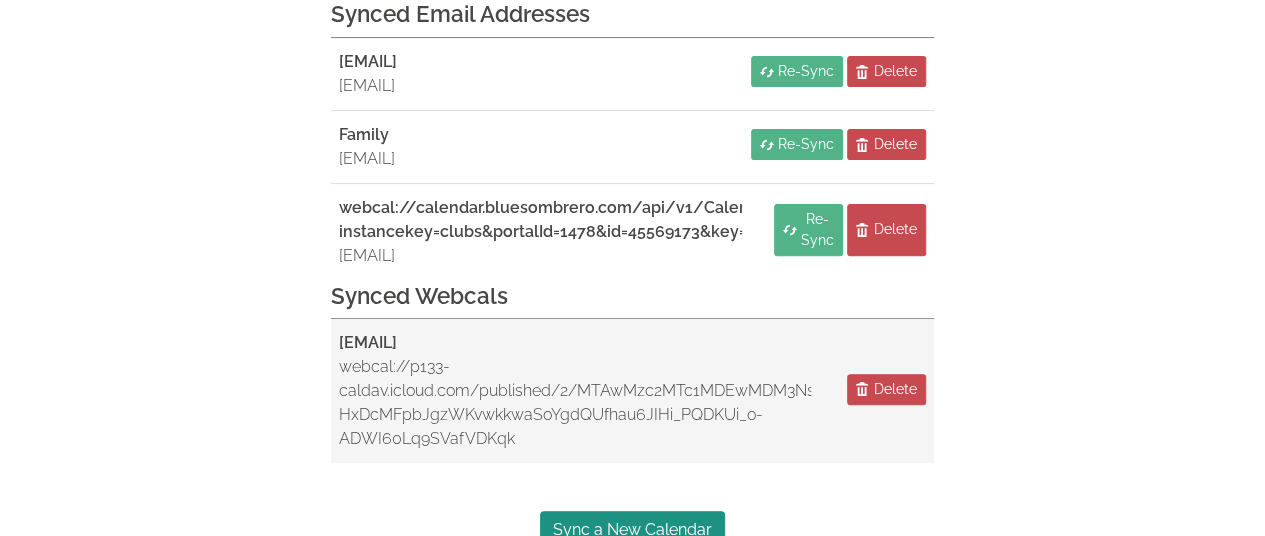 scroll, scrollTop: 299, scrollLeft: 0, axis: vertical 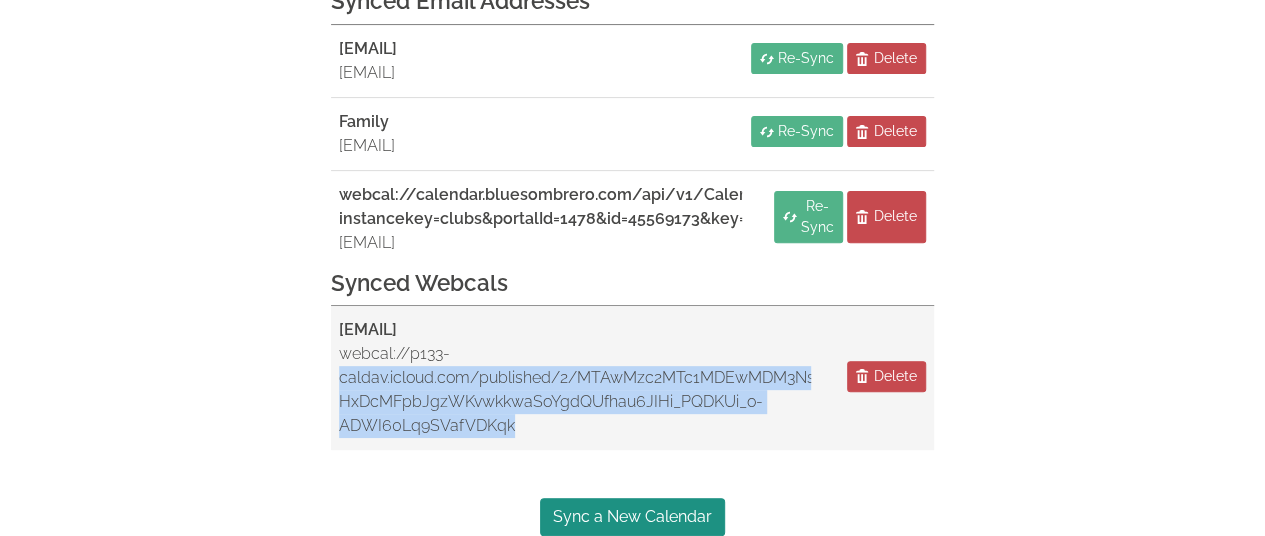 drag, startPoint x: 538, startPoint y: 405, endPoint x: 532, endPoint y: 335, distance: 70.256676 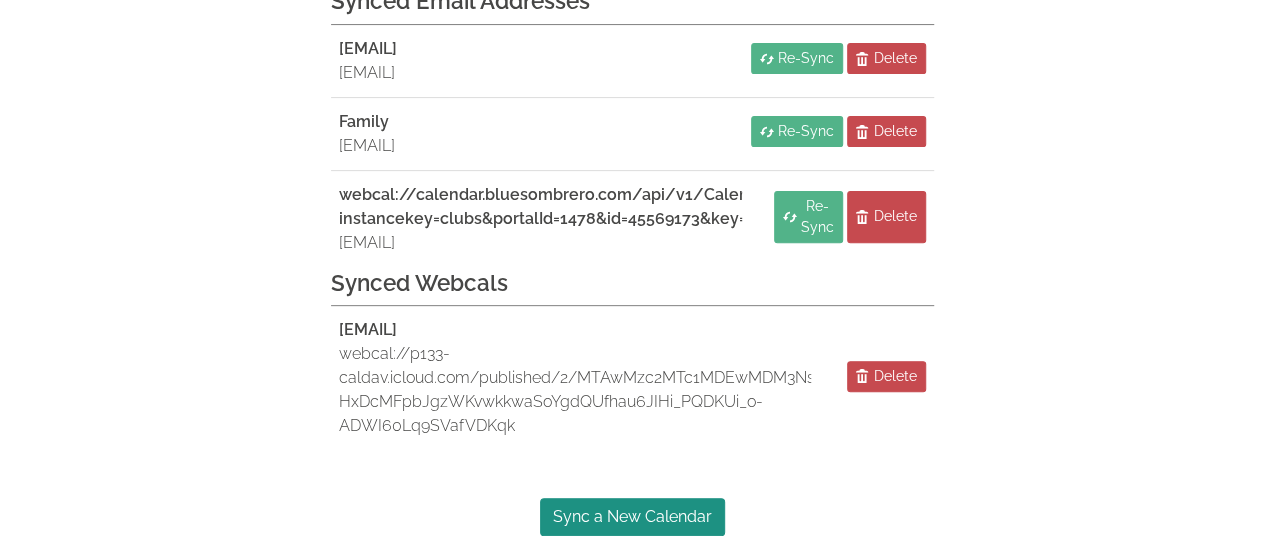 click on "← Events Synced Cals Users Groceries Color Categories Manage my Synced Calendars Synced Email Addresses [EMAIL] [EMAIL]  Re-Sync  Delete Family [EMAIL]  Re-Sync  Delete webcal://calendar.bluesombrero.com/api/v1/Calendar?instancekey=clubs&portalId=1478&id=45569173&key=4DPSL29W [EMAIL]  Re-Sync  Delete Synced Webcals [EMAIL] webcal://p133-caldav.icloud.com/published/2/MTAwMzc2MTc1MDEwMDM3NscFiN5S2gUgDYzRdVHwayw-HxDcMFpbJgzWKvwkkwaSoYgdQUfhau6JIHi_PQDKUi_o-ADWI60Lq9SVafVDKqk  Delete Sync a New Calendar" at bounding box center (632, 176) 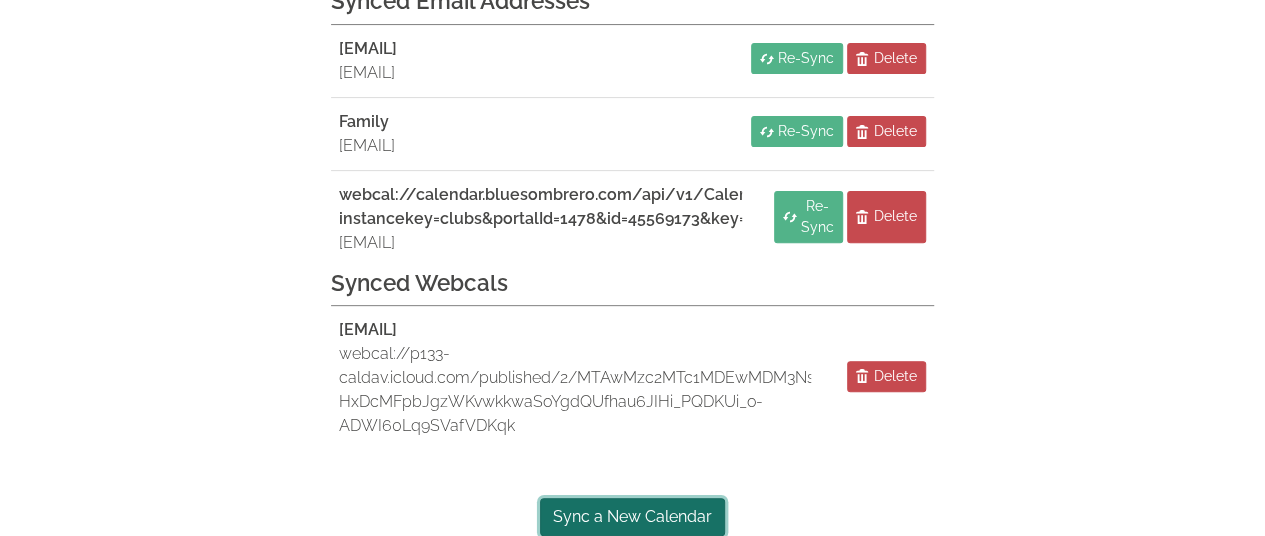 click on "Sync a New Calendar" at bounding box center [632, 517] 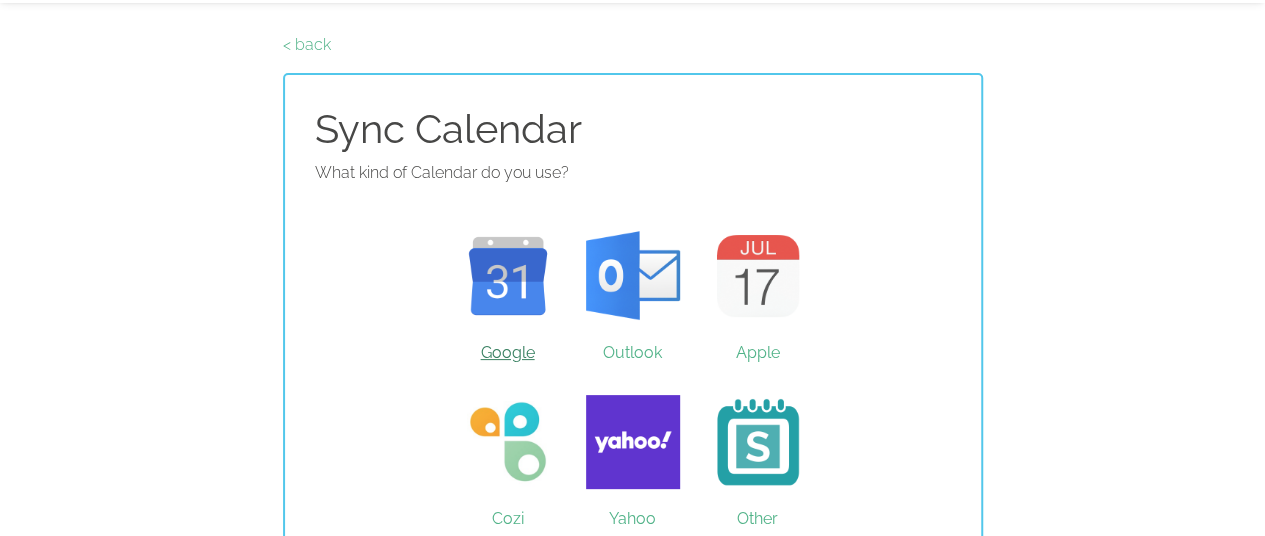 scroll, scrollTop: 84, scrollLeft: 0, axis: vertical 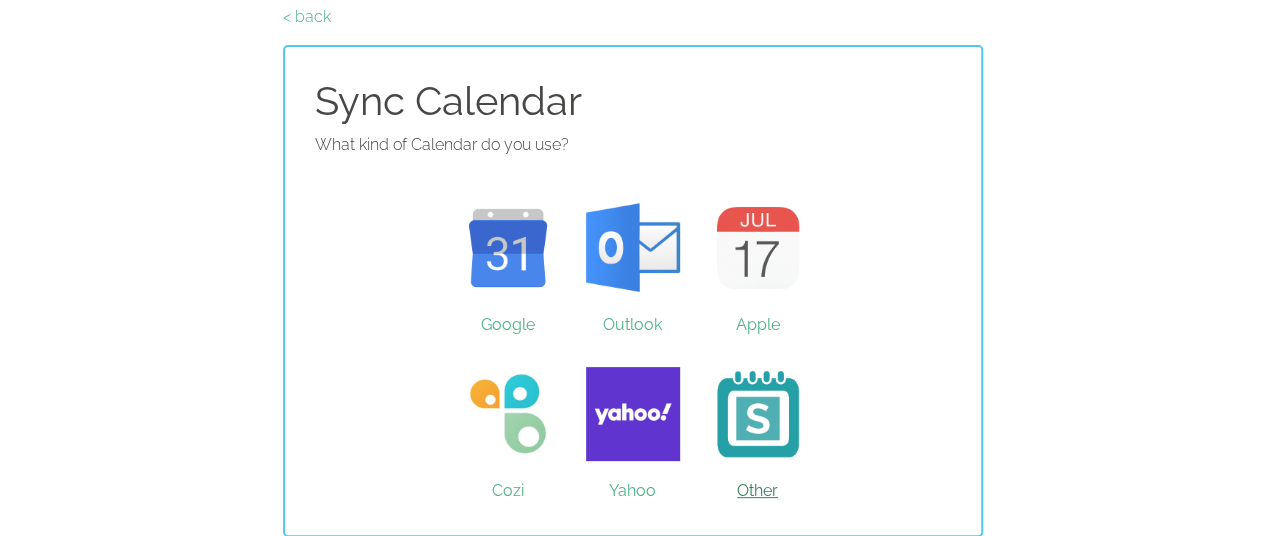click on "Other" at bounding box center (757, 414) 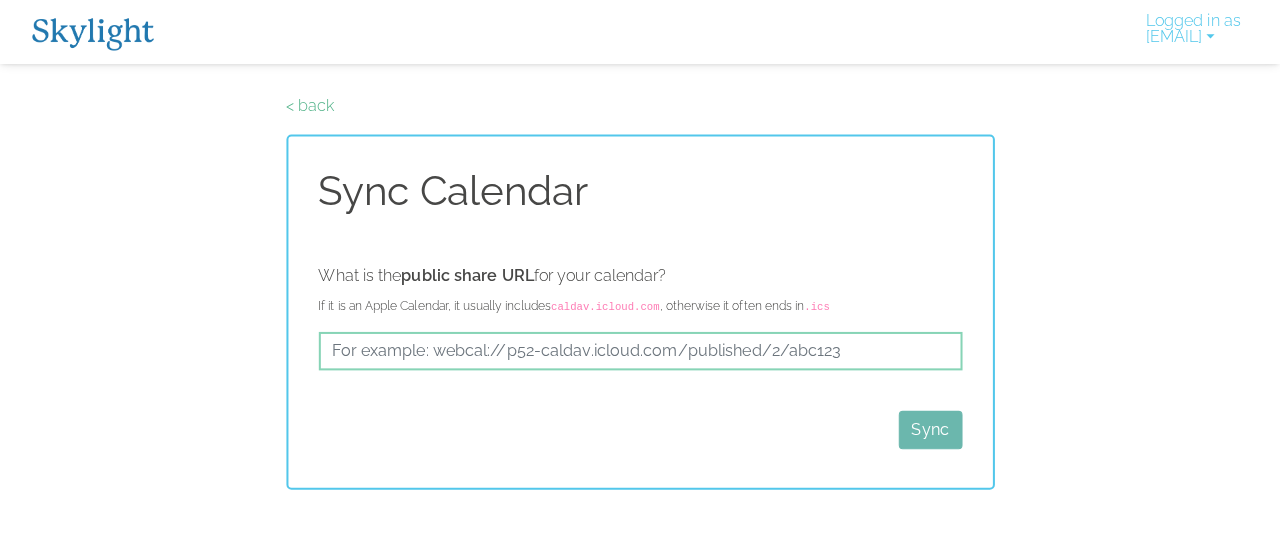 scroll, scrollTop: 0, scrollLeft: 0, axis: both 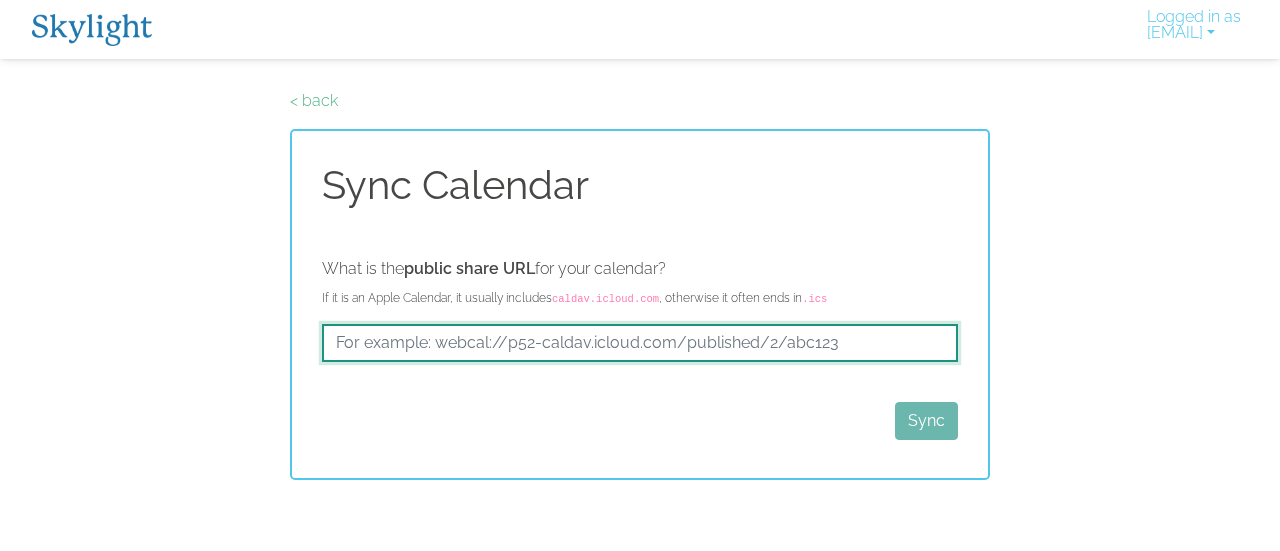 drag, startPoint x: 882, startPoint y: 336, endPoint x: 460, endPoint y: 352, distance: 422.30322 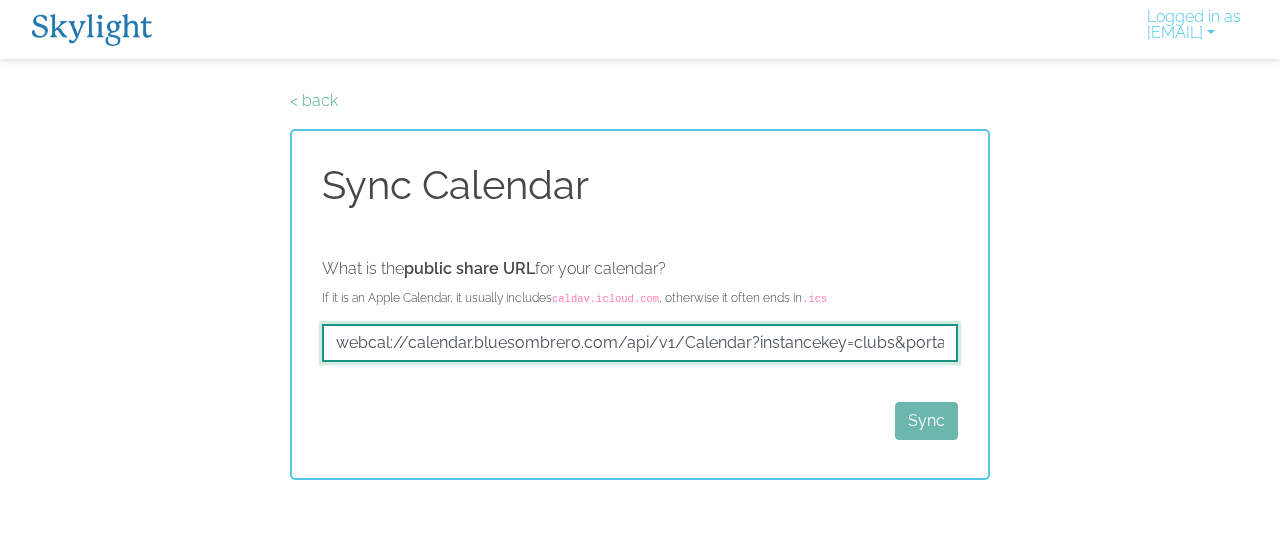 scroll, scrollTop: 0, scrollLeft: 280, axis: horizontal 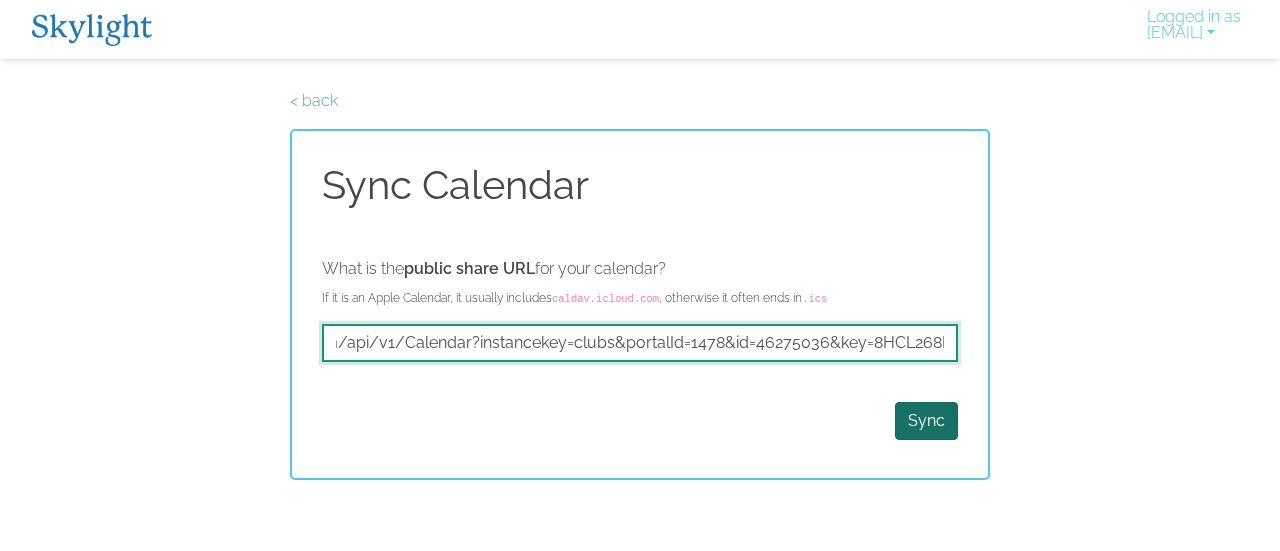 type on "webcal://calendar.bluesombrero.com/api/v1/Calendar?instancekey=clubs&portalId=1478&id=46275036&key=8HCL268H" 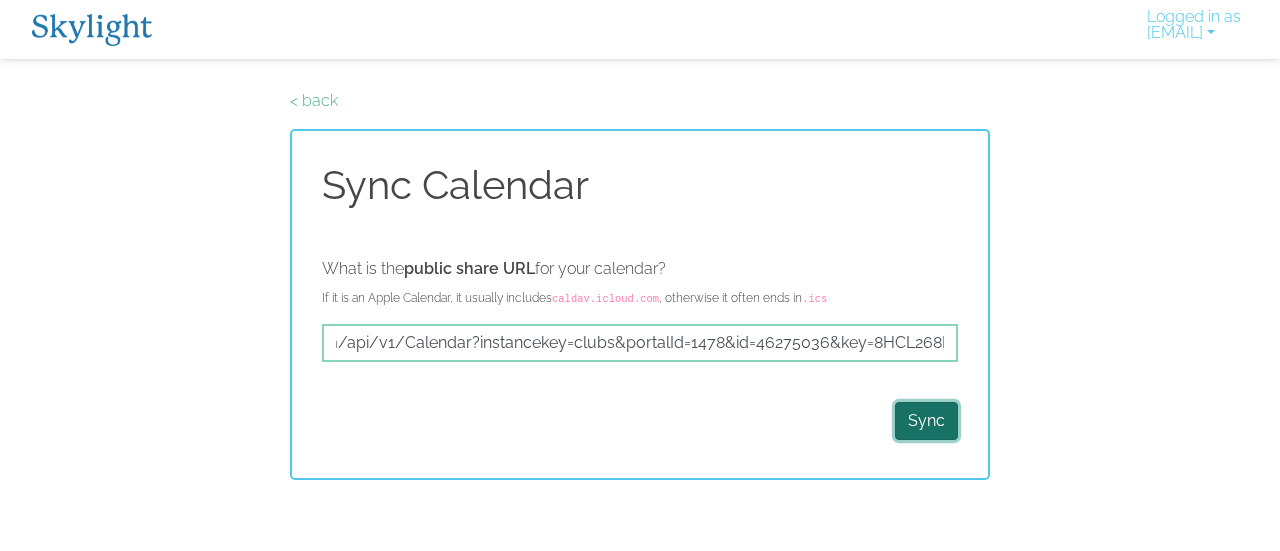 click on "Sync" at bounding box center [926, 421] 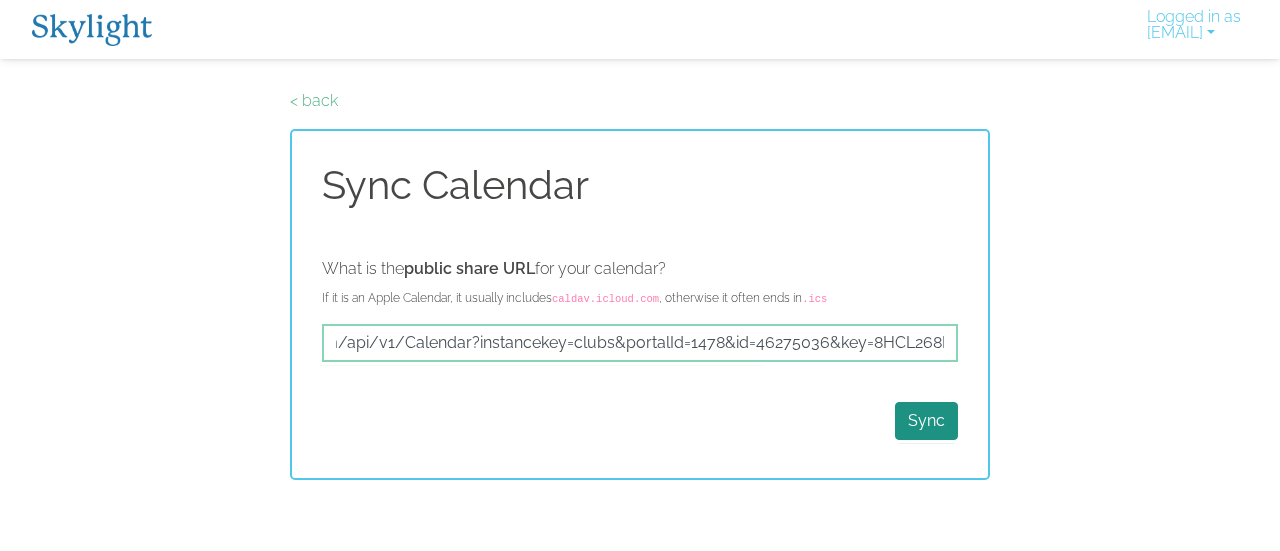 scroll, scrollTop: 0, scrollLeft: 0, axis: both 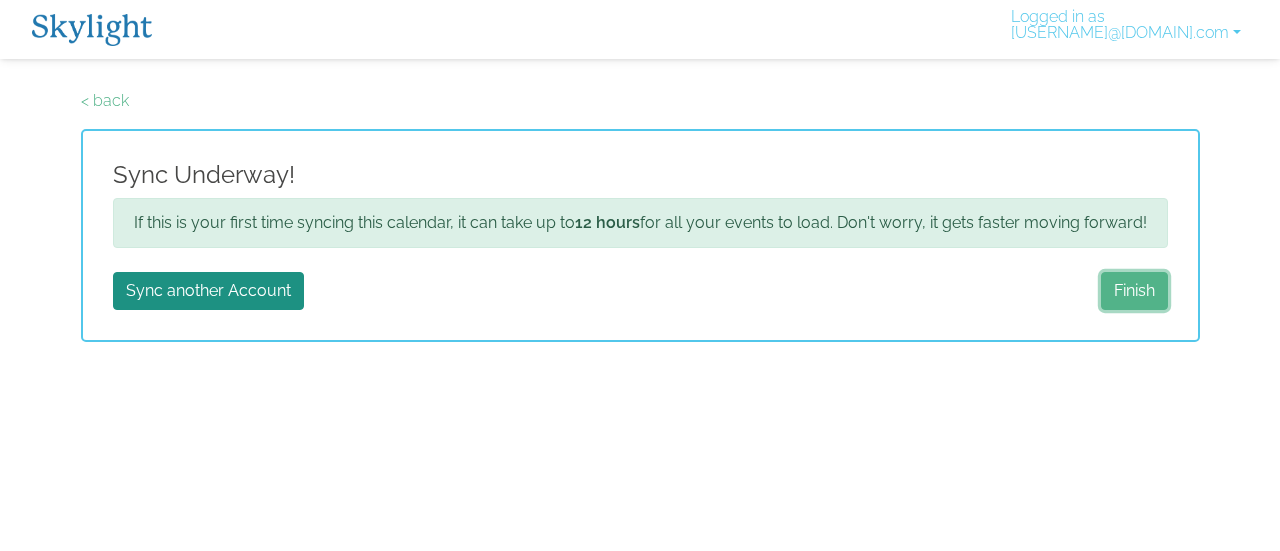 click on "Finish" at bounding box center (1134, 291) 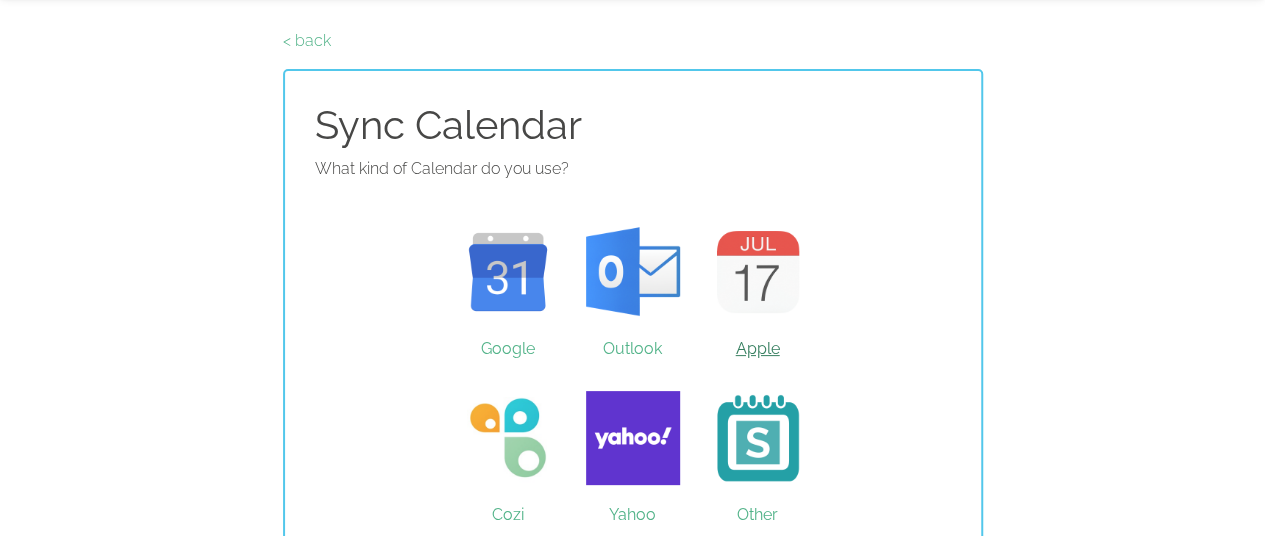 scroll, scrollTop: 84, scrollLeft: 0, axis: vertical 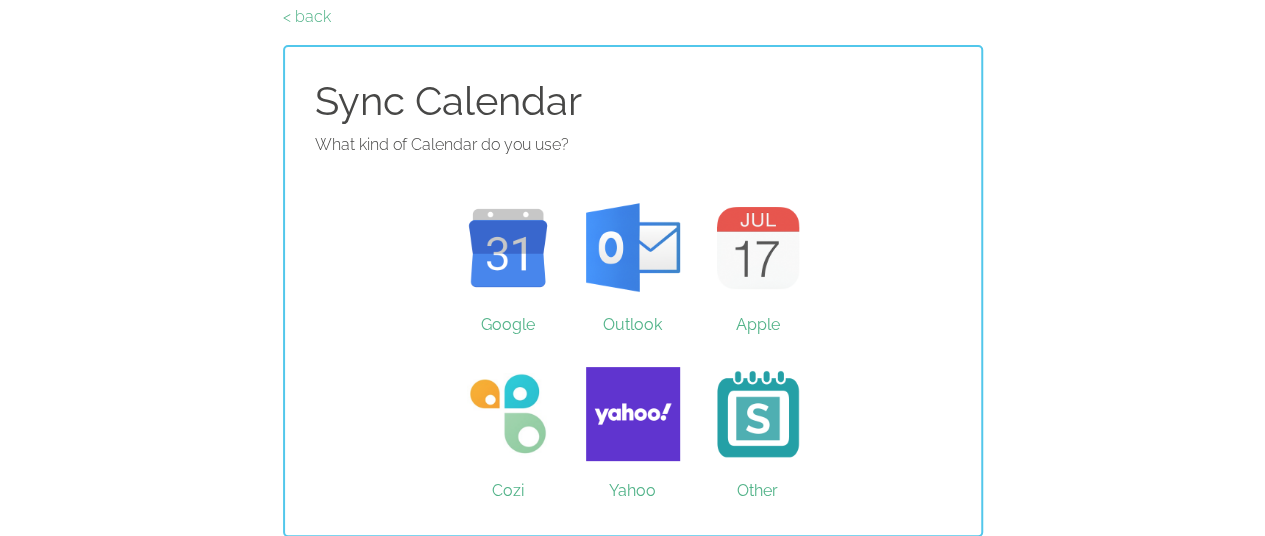click on "Other" at bounding box center [757, 414] 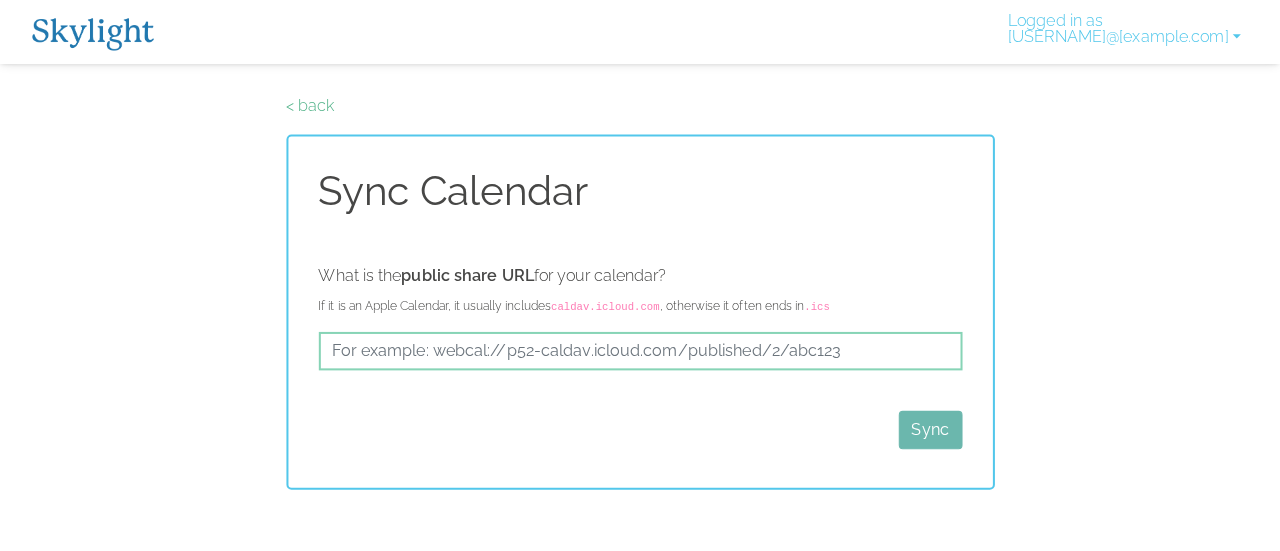 scroll, scrollTop: 0, scrollLeft: 0, axis: both 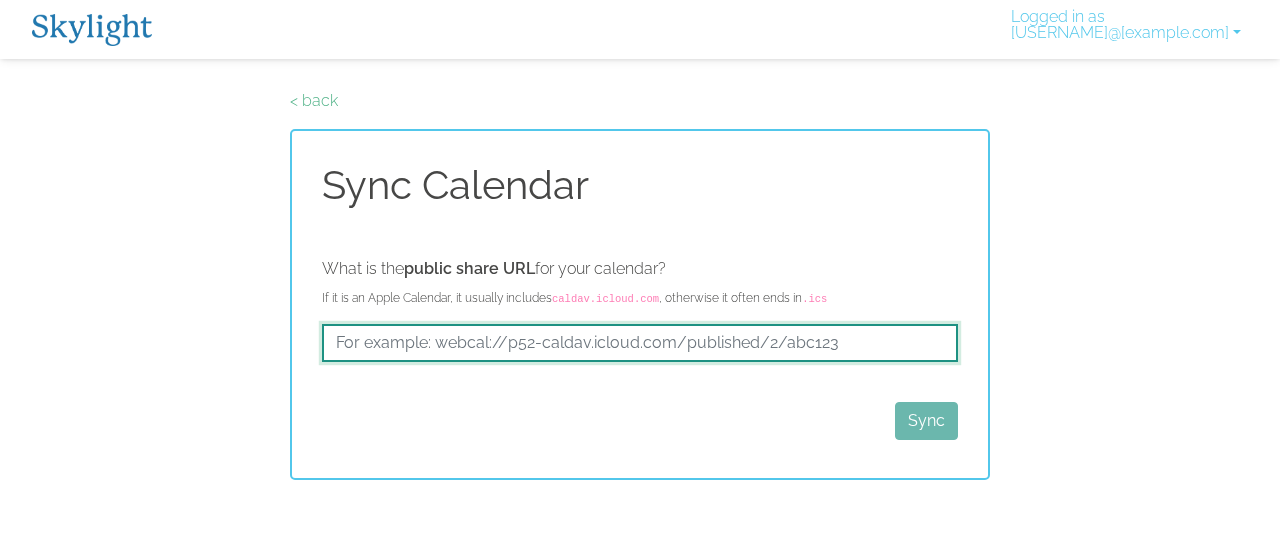 click at bounding box center [640, 343] 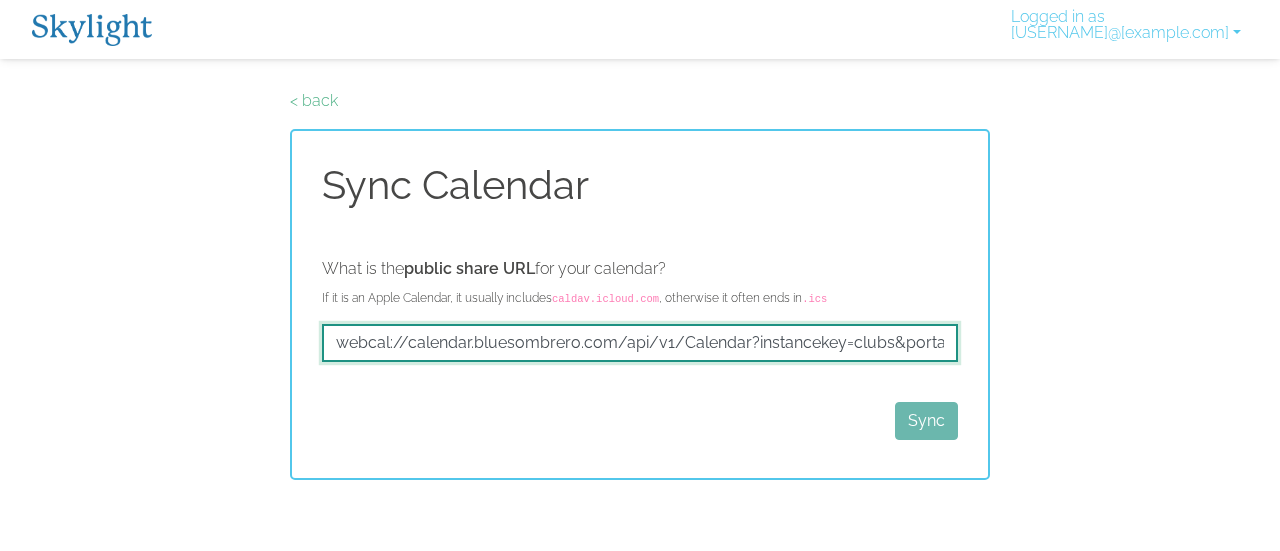 scroll, scrollTop: 0, scrollLeft: 265, axis: horizontal 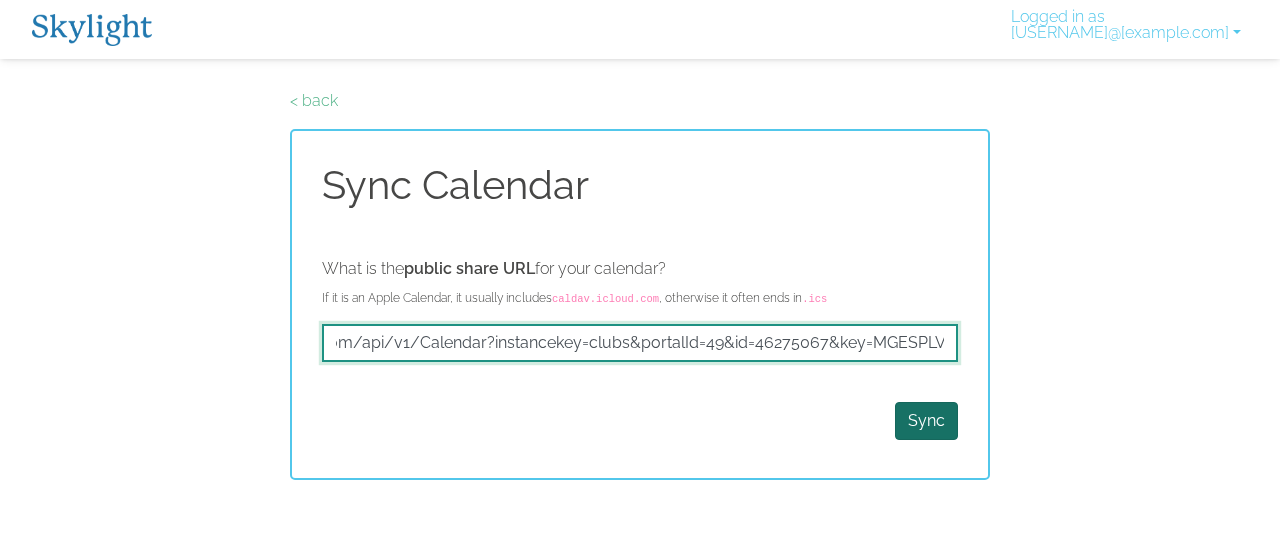 type on "webcal://calendar.bluesombrero.com/api/v1/Calendar?instancekey=clubs&portalId=49&id=46275067&key=MGESPLV5" 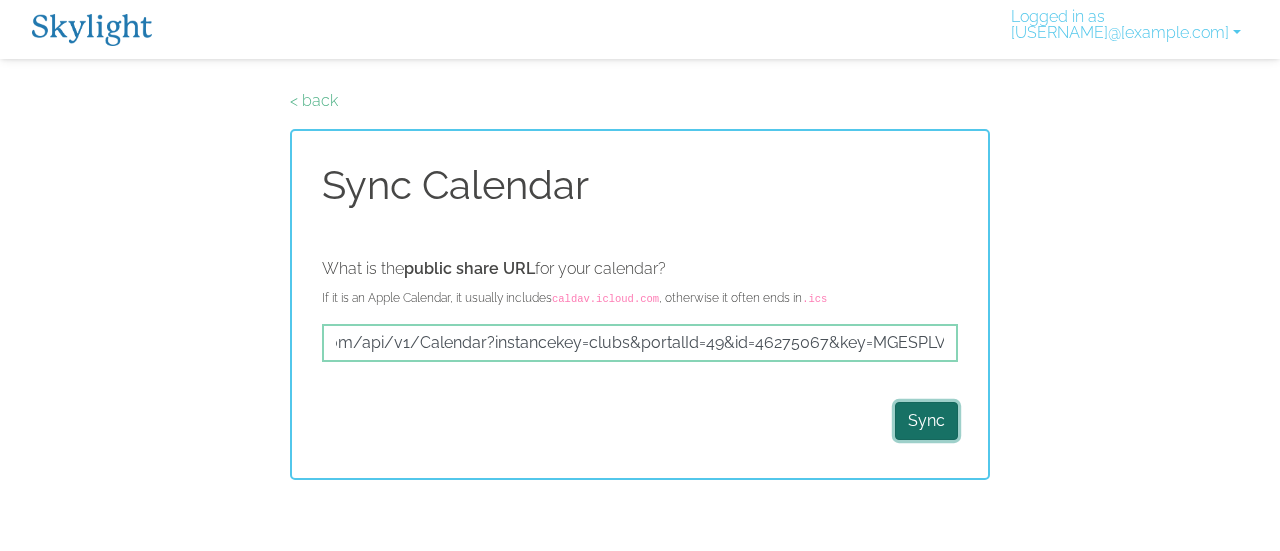 click on "Sync" at bounding box center (926, 421) 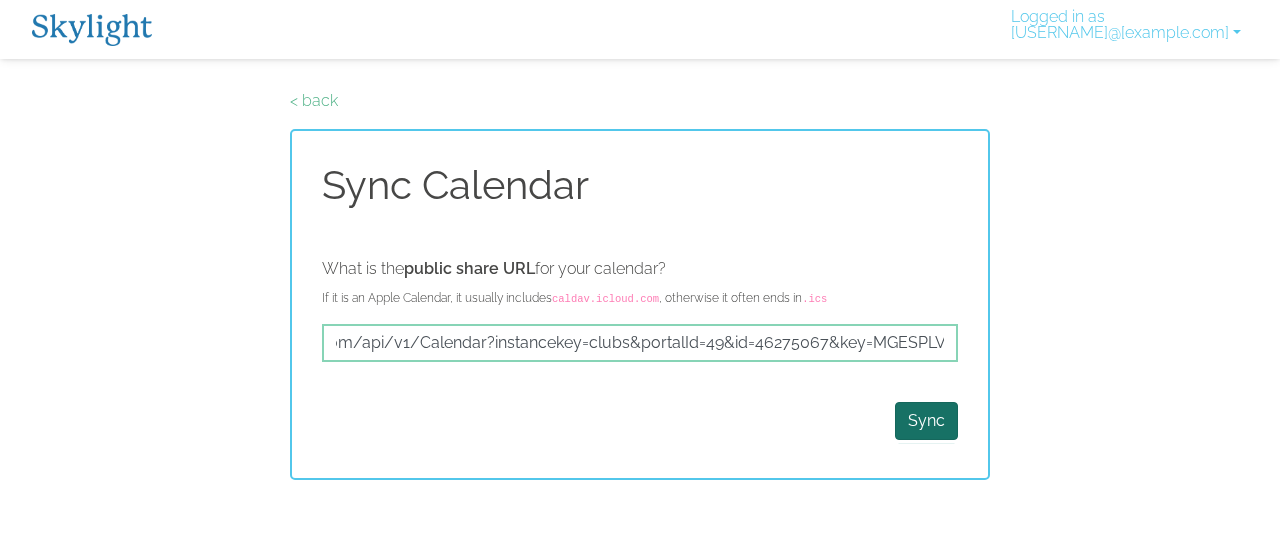 scroll, scrollTop: 0, scrollLeft: 0, axis: both 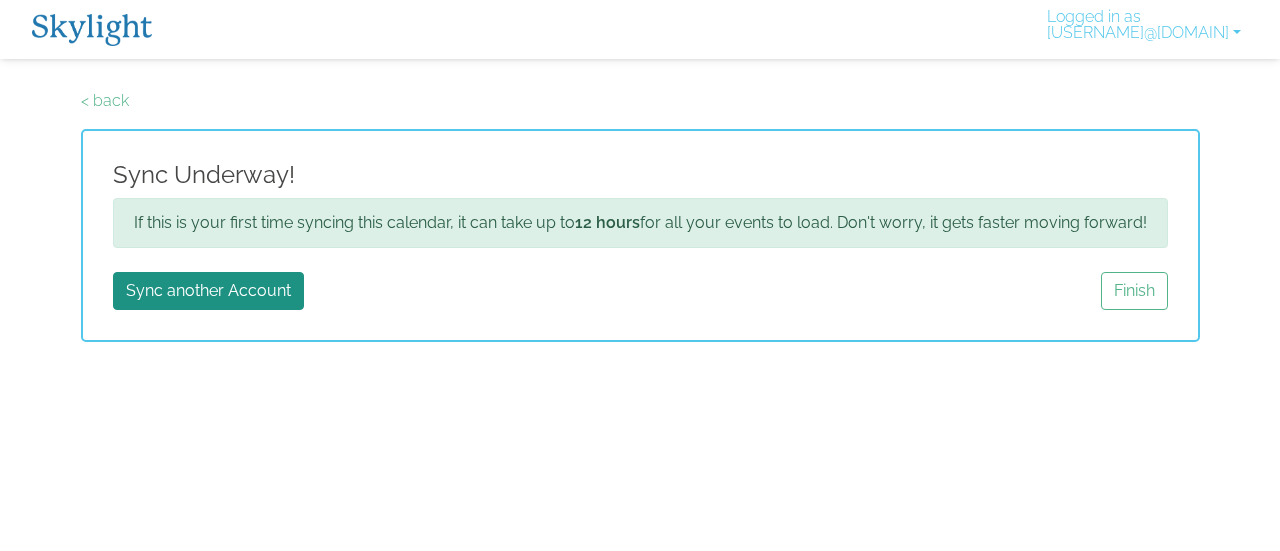 click on "Finish" at bounding box center [1134, 291] 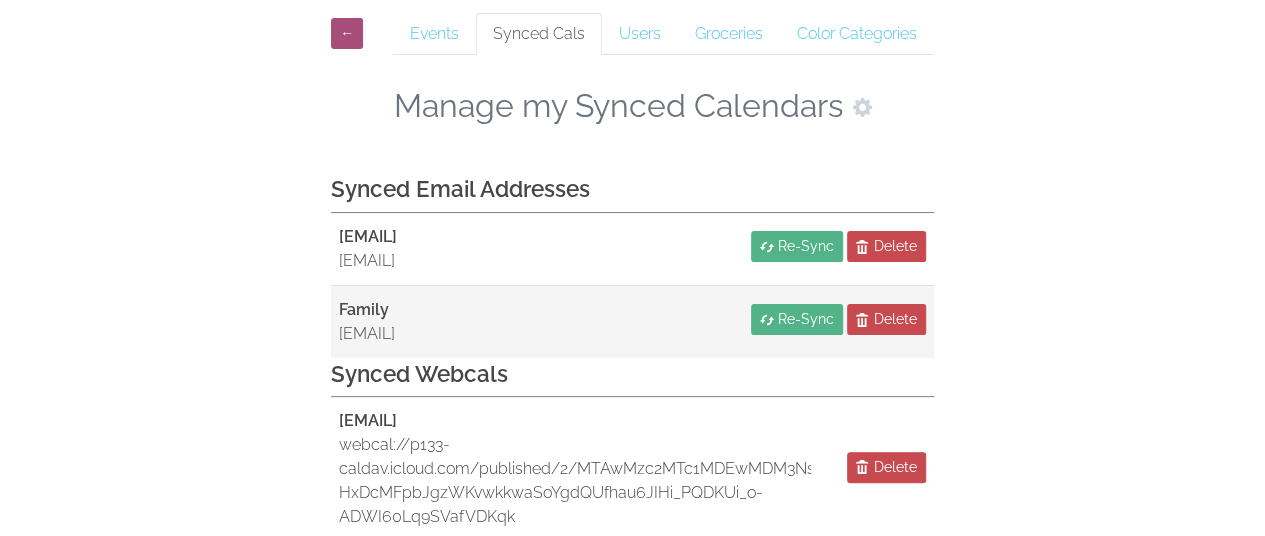scroll, scrollTop: 0, scrollLeft: 0, axis: both 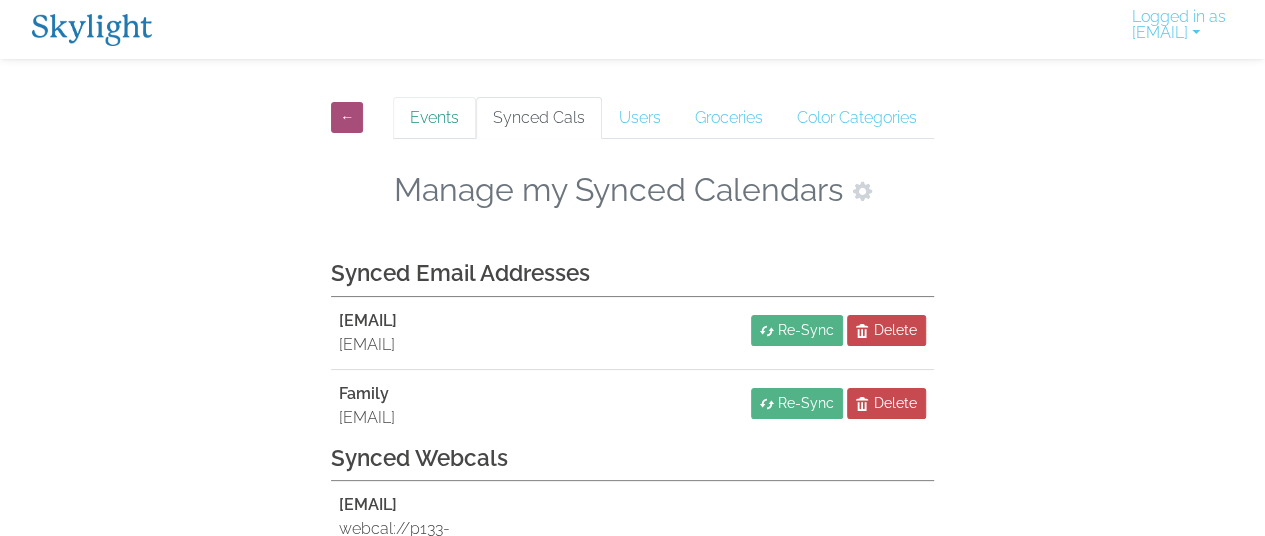 click on "Events" at bounding box center (434, 118) 